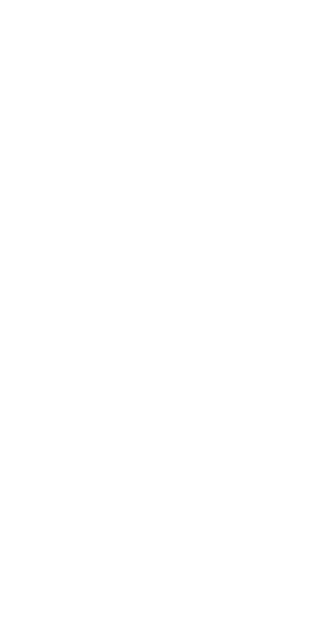 scroll, scrollTop: 0, scrollLeft: 0, axis: both 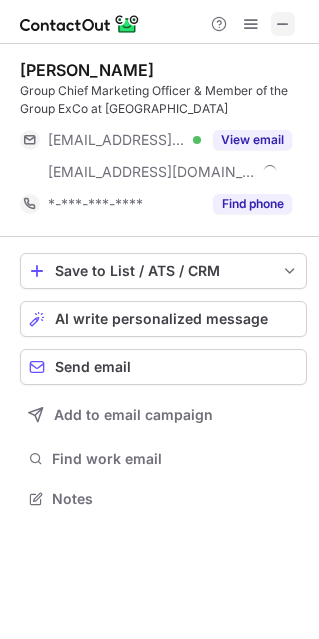 click at bounding box center (283, 24) 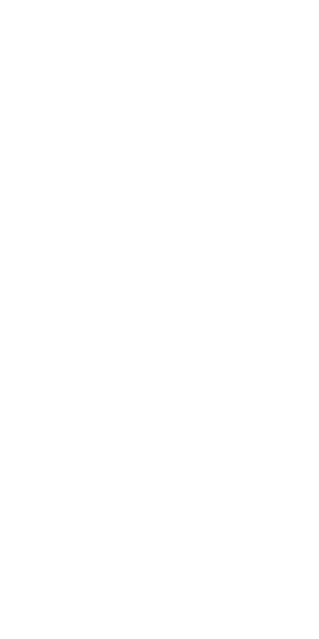 scroll, scrollTop: 0, scrollLeft: 0, axis: both 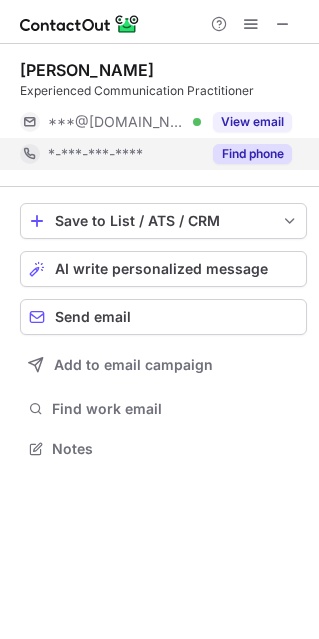 click on "Find phone" at bounding box center [252, 154] 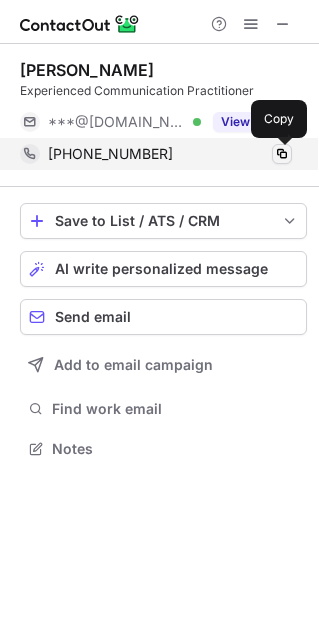 click at bounding box center (282, 154) 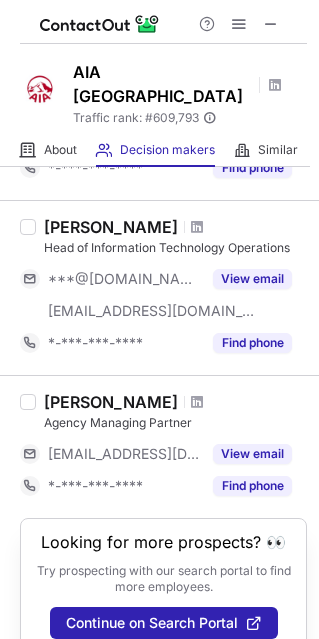 scroll, scrollTop: 1425, scrollLeft: 0, axis: vertical 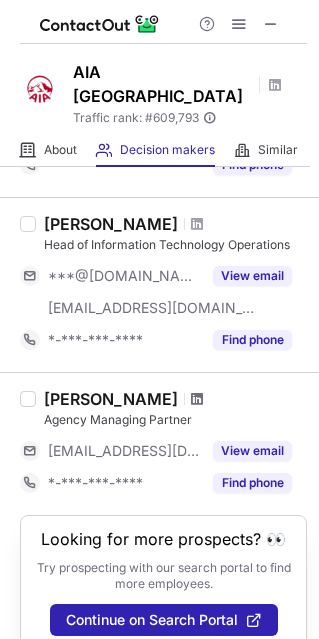 click at bounding box center [197, 399] 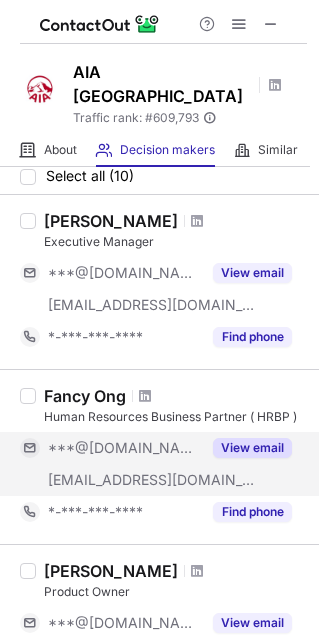 scroll, scrollTop: 0, scrollLeft: 0, axis: both 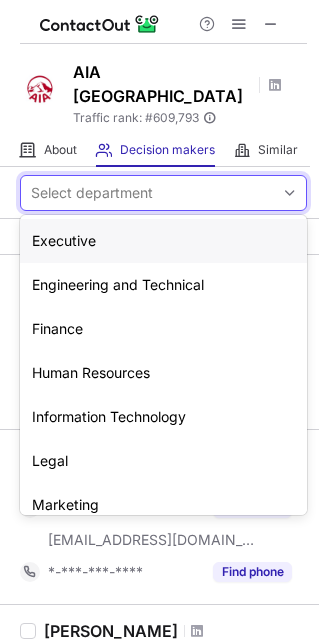 click on "Select department" at bounding box center [92, 193] 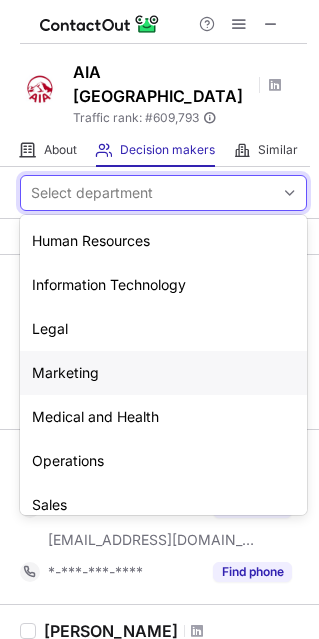scroll, scrollTop: 148, scrollLeft: 0, axis: vertical 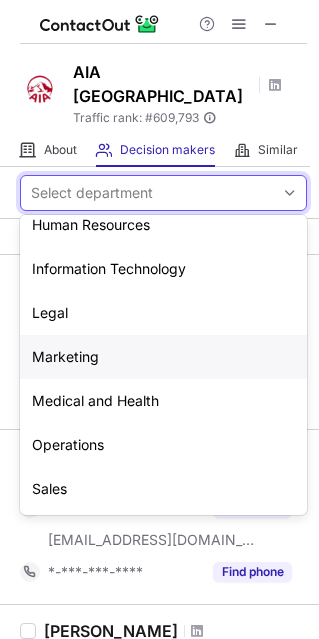 click on "Marketing" at bounding box center (163, 357) 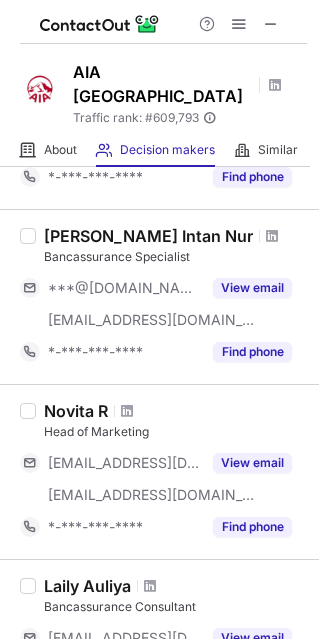 scroll, scrollTop: 601, scrollLeft: 0, axis: vertical 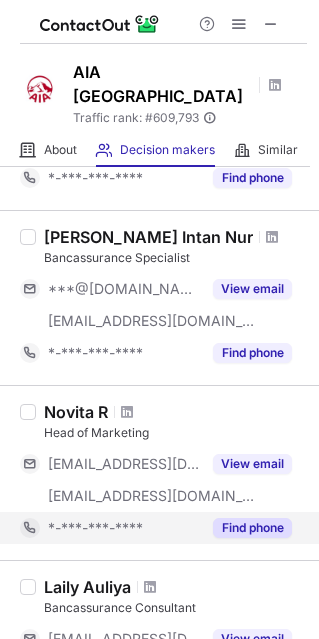 click on "Find phone" at bounding box center (252, 528) 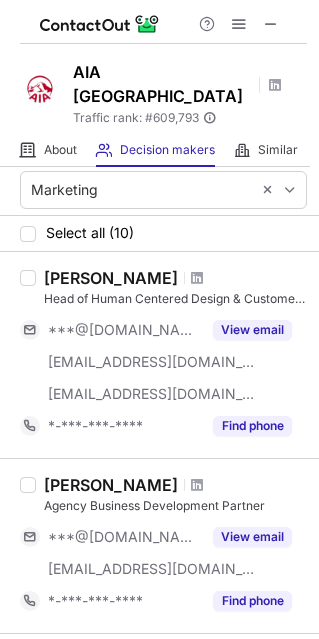scroll, scrollTop: 0, scrollLeft: 0, axis: both 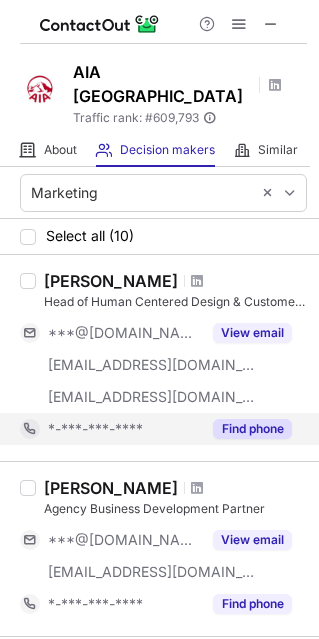 click on "Find phone" at bounding box center [252, 429] 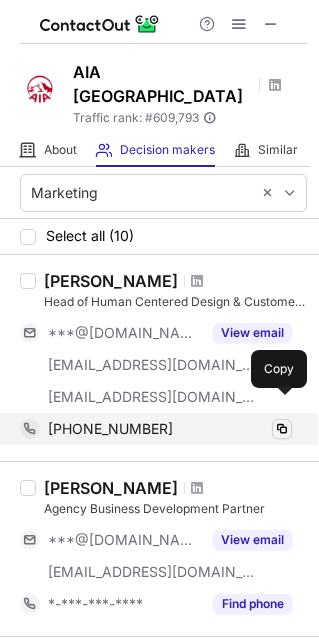 click at bounding box center [282, 429] 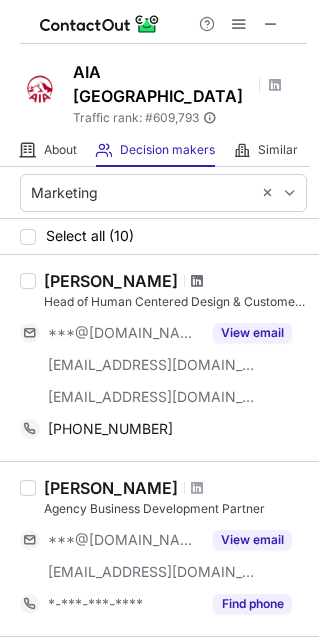 click at bounding box center (197, 281) 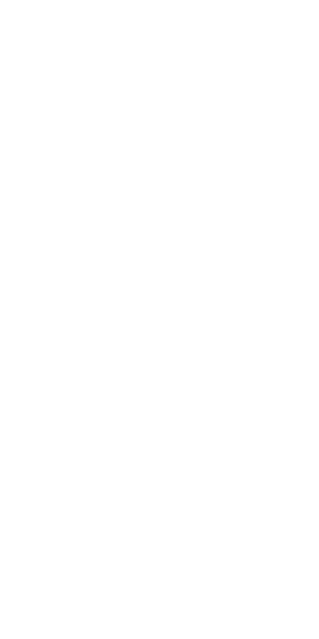 scroll, scrollTop: 0, scrollLeft: 0, axis: both 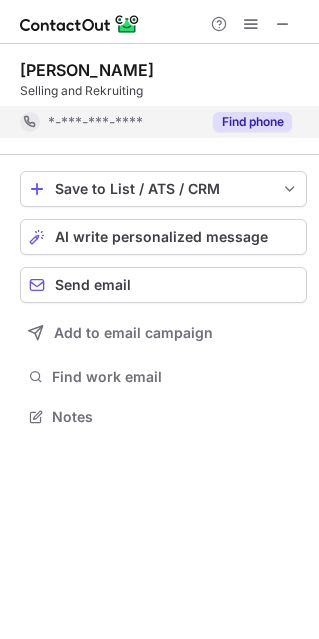 click on "Find phone" at bounding box center [252, 122] 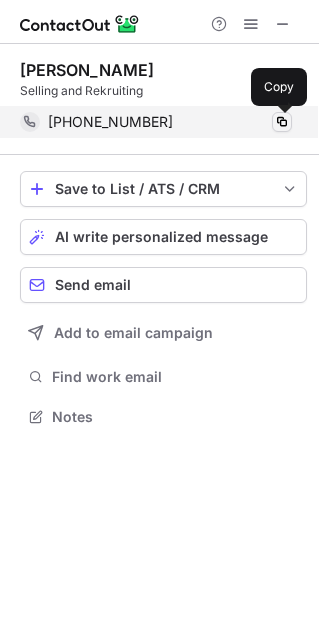 click at bounding box center (282, 122) 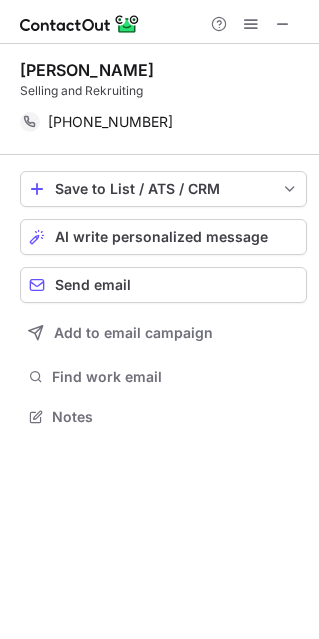 drag, startPoint x: 153, startPoint y: 68, endPoint x: 23, endPoint y: 75, distance: 130.18832 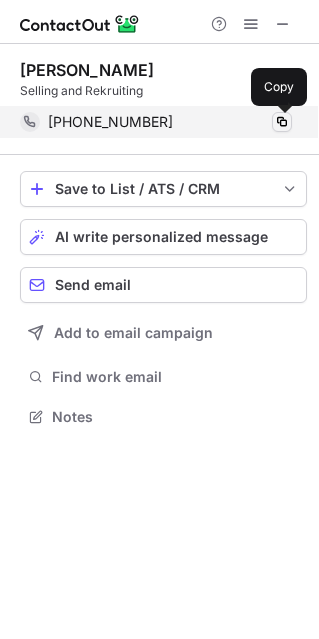 click at bounding box center (282, 122) 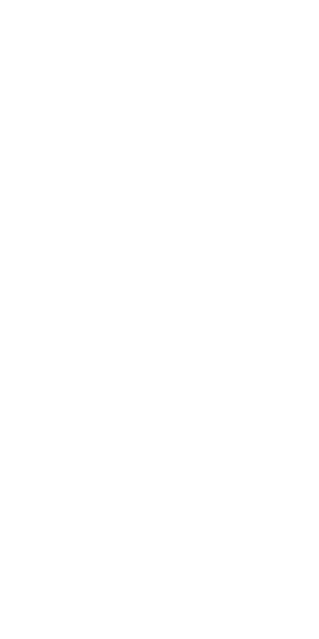 scroll, scrollTop: 0, scrollLeft: 0, axis: both 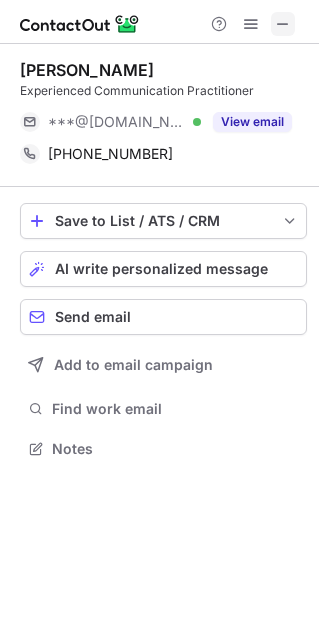 click at bounding box center (283, 24) 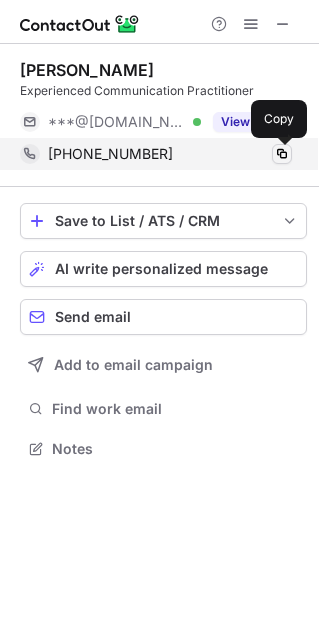 click at bounding box center (282, 154) 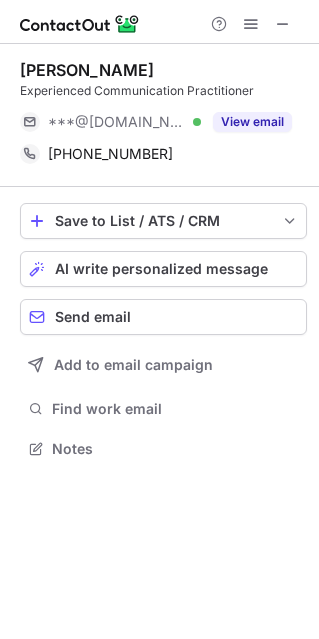 drag, startPoint x: 20, startPoint y: 72, endPoint x: 246, endPoint y: 61, distance: 226.26755 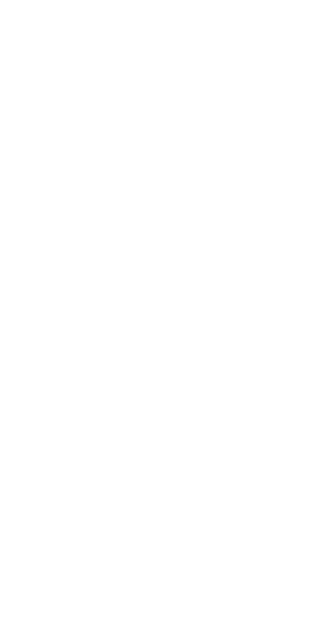 scroll, scrollTop: 0, scrollLeft: 0, axis: both 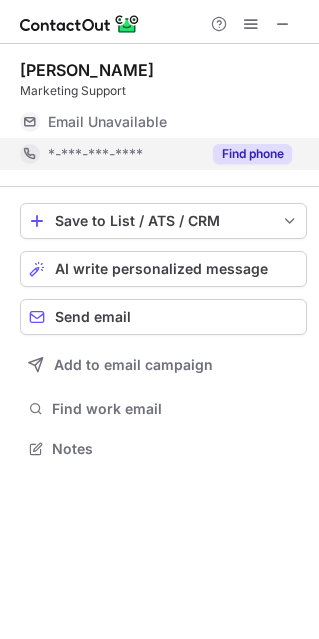 click on "Find phone" at bounding box center [252, 154] 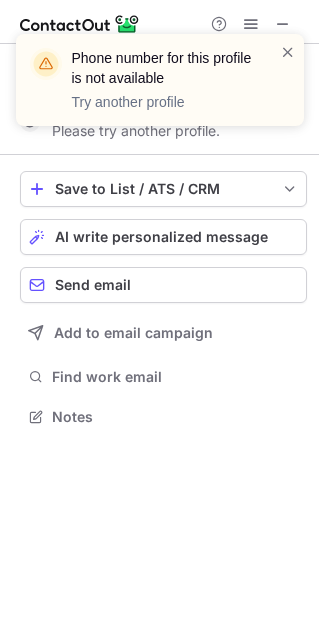scroll, scrollTop: 402, scrollLeft: 319, axis: both 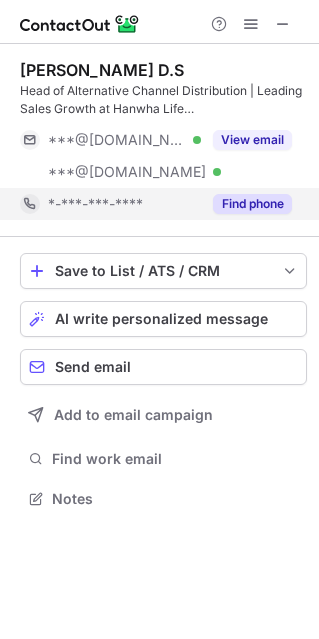 click on "Find phone" at bounding box center (252, 204) 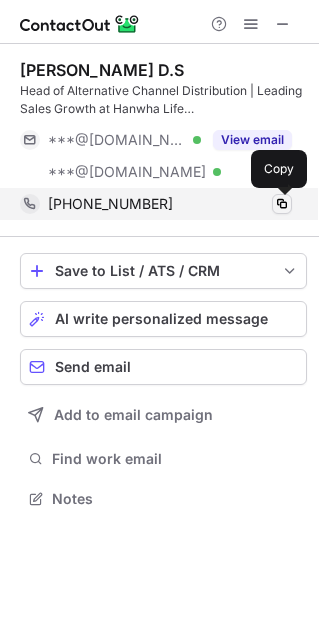 click at bounding box center (282, 204) 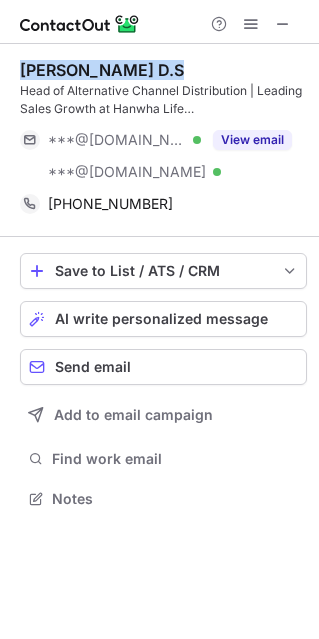 drag, startPoint x: 163, startPoint y: 69, endPoint x: 16, endPoint y: 68, distance: 147.0034 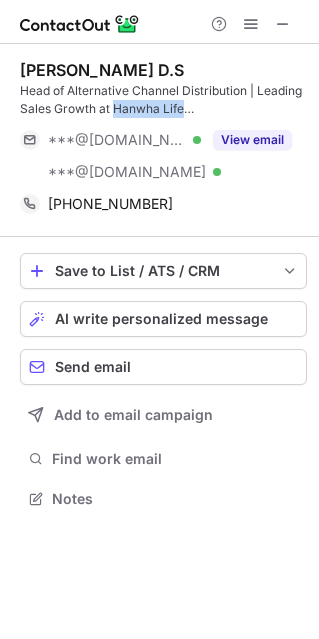 drag, startPoint x: 112, startPoint y: 106, endPoint x: 274, endPoint y: 109, distance: 162.02777 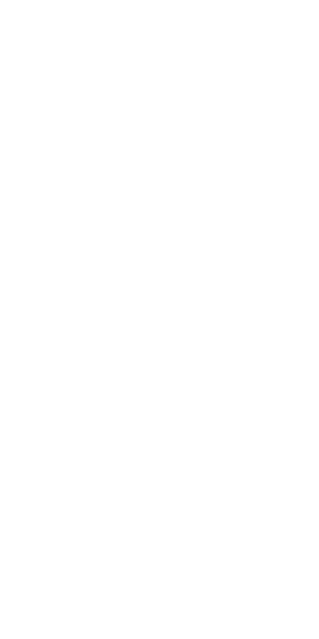 scroll, scrollTop: 0, scrollLeft: 0, axis: both 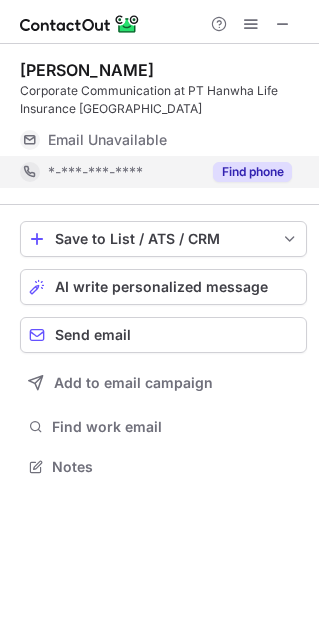click on "Find phone" at bounding box center [252, 172] 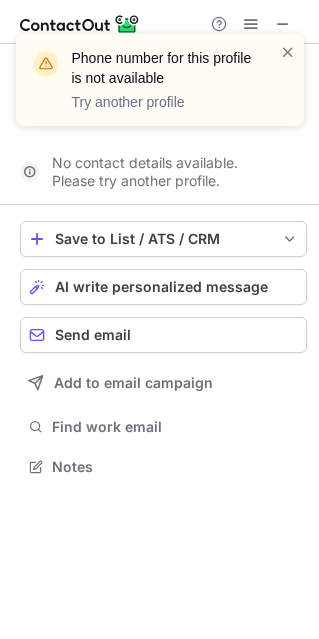 scroll, scrollTop: 420, scrollLeft: 319, axis: both 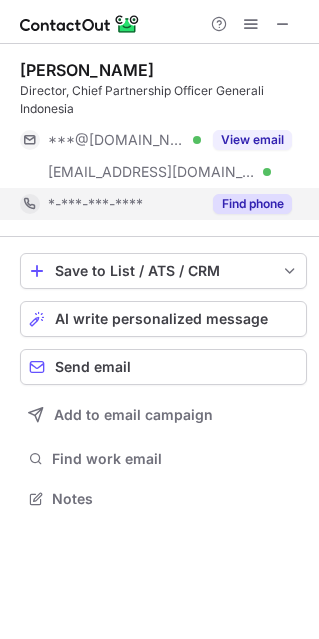 click on "Find phone" at bounding box center [252, 204] 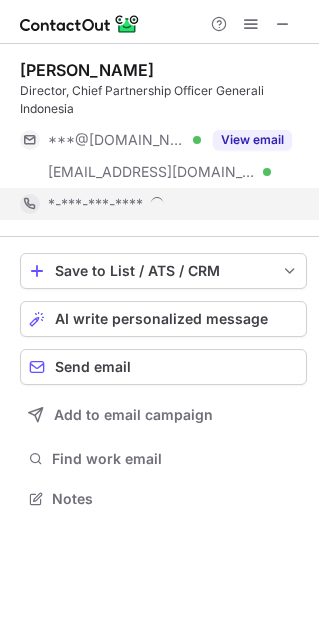 scroll, scrollTop: 9, scrollLeft: 10, axis: both 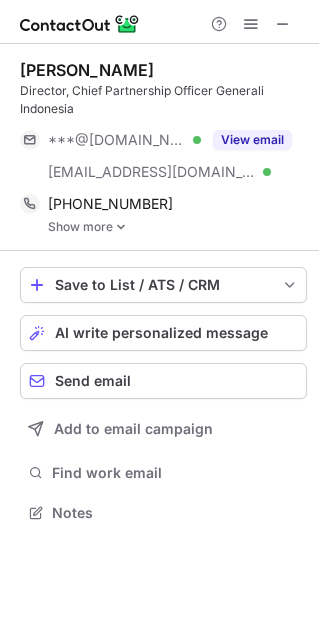 click at bounding box center [121, 227] 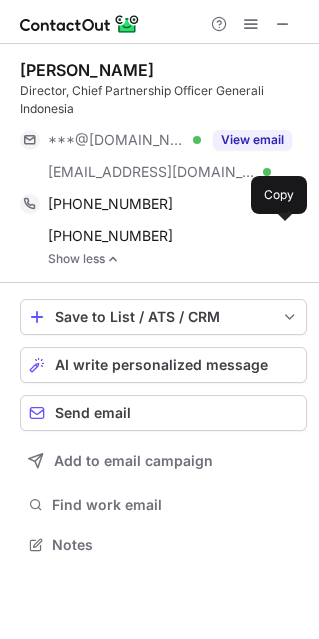 scroll, scrollTop: 9, scrollLeft: 10, axis: both 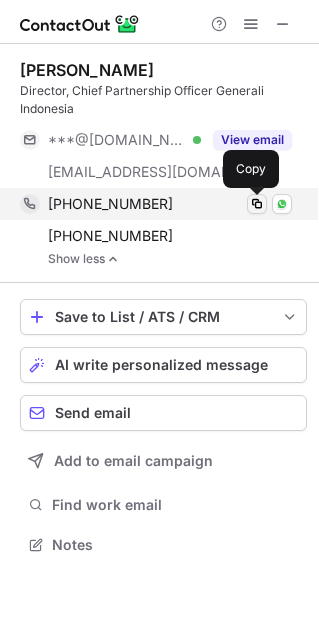 click at bounding box center (257, 204) 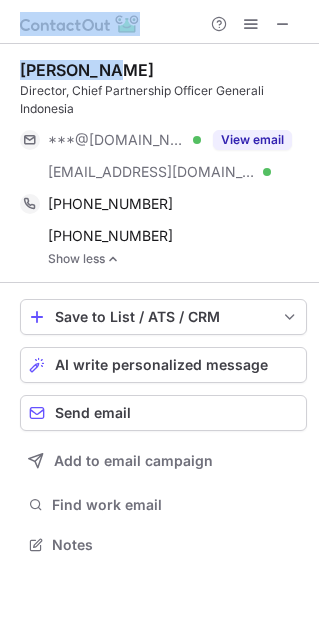 drag, startPoint x: 107, startPoint y: 70, endPoint x: -1, endPoint y: 73, distance: 108.04166 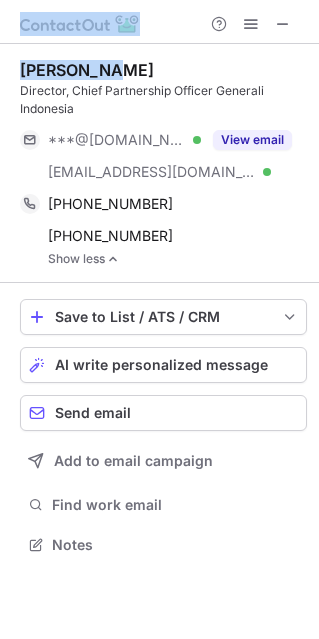 click on "Amit Vakil" at bounding box center (163, 70) 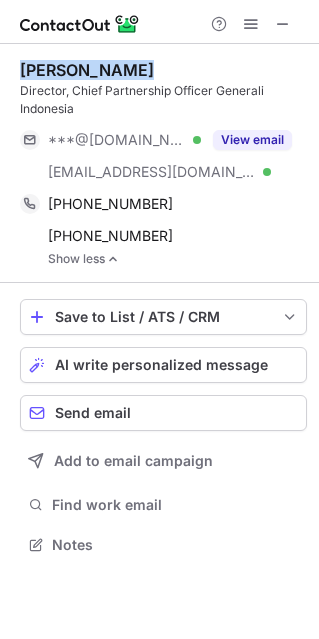 drag, startPoint x: 122, startPoint y: 71, endPoint x: 16, endPoint y: 72, distance: 106.004715 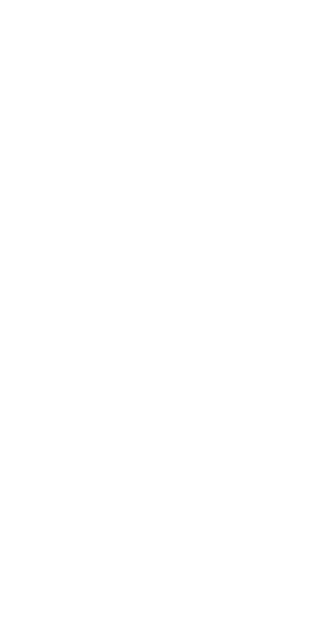 scroll, scrollTop: 0, scrollLeft: 0, axis: both 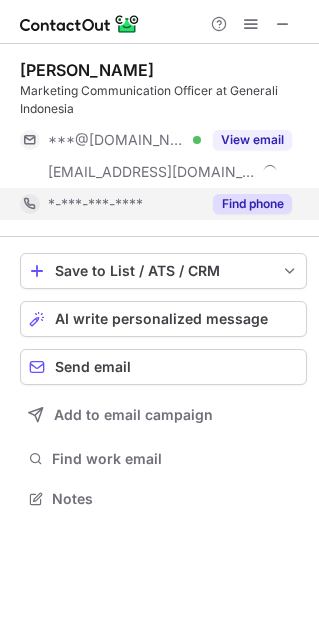 click on "Find phone" at bounding box center [252, 204] 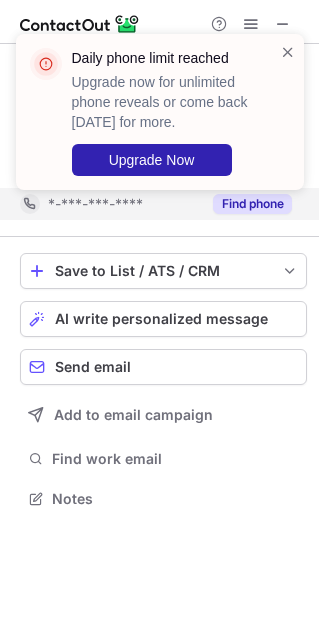 scroll, scrollTop: 442, scrollLeft: 319, axis: both 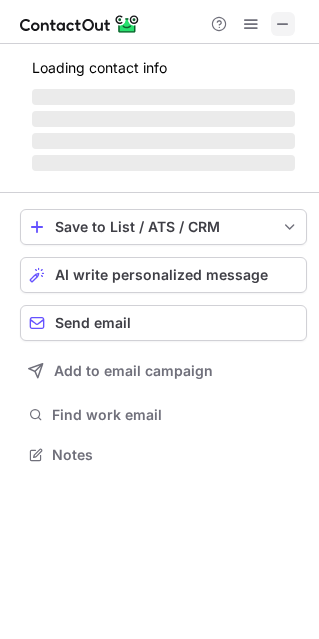 click at bounding box center (283, 24) 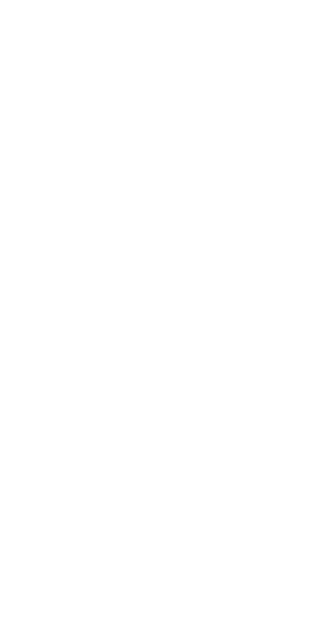 scroll, scrollTop: 0, scrollLeft: 0, axis: both 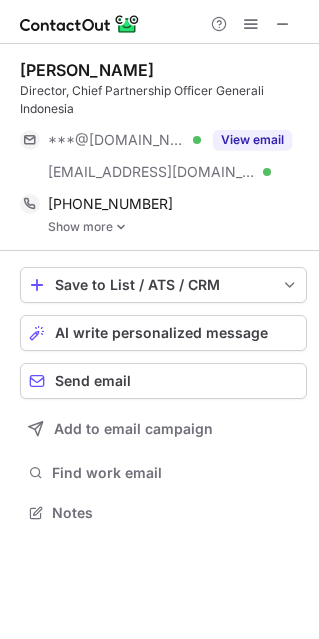 click on "Show more" at bounding box center (177, 227) 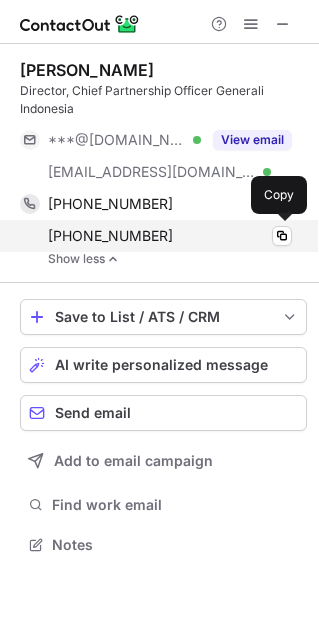 scroll, scrollTop: 9, scrollLeft: 10, axis: both 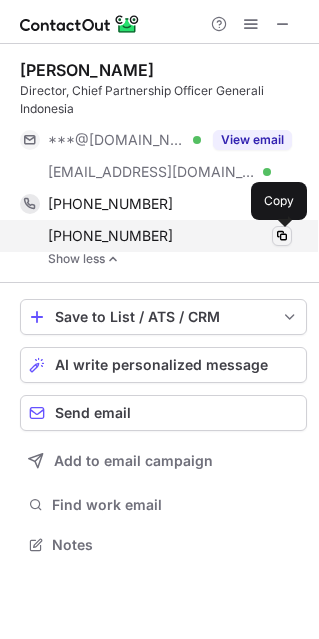 click at bounding box center (282, 236) 